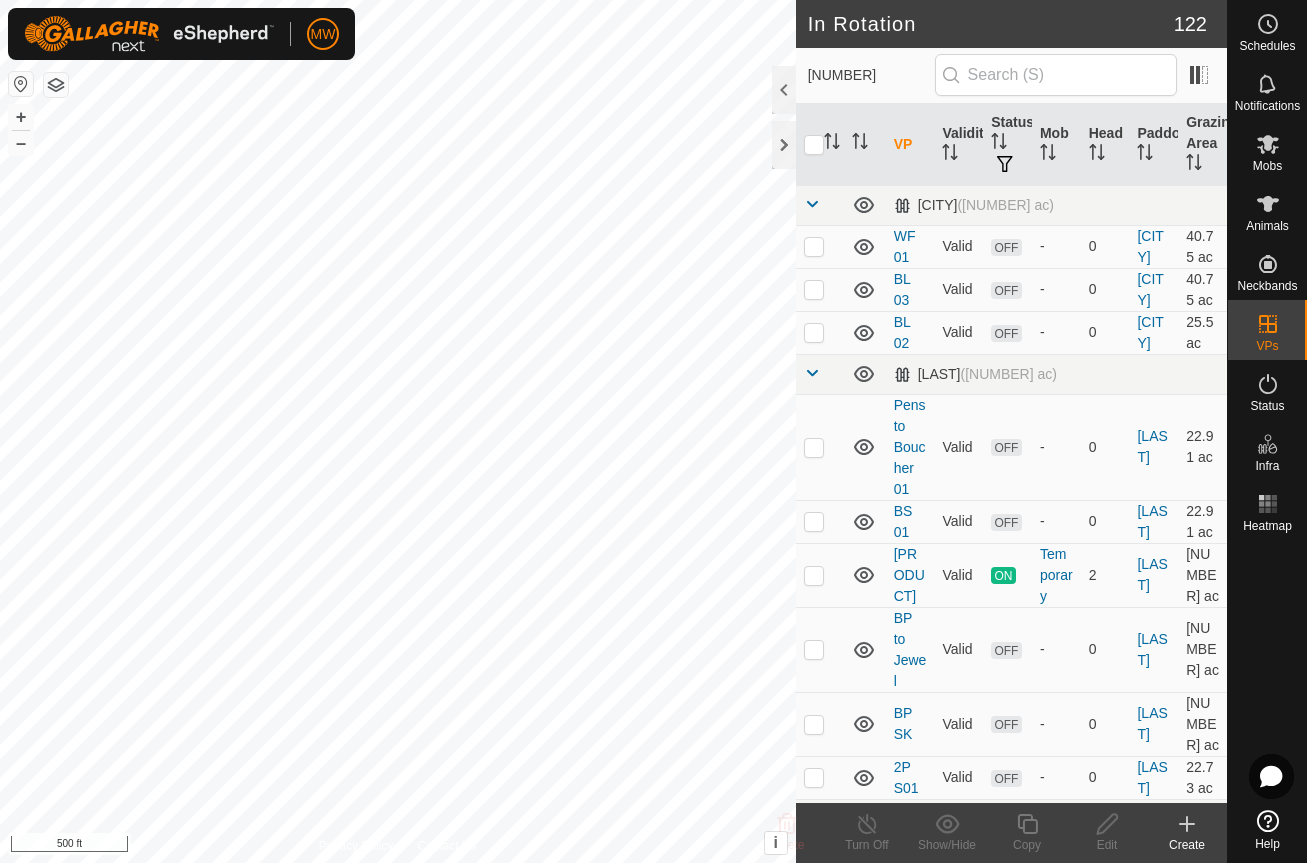 scroll, scrollTop: 0, scrollLeft: 0, axis: both 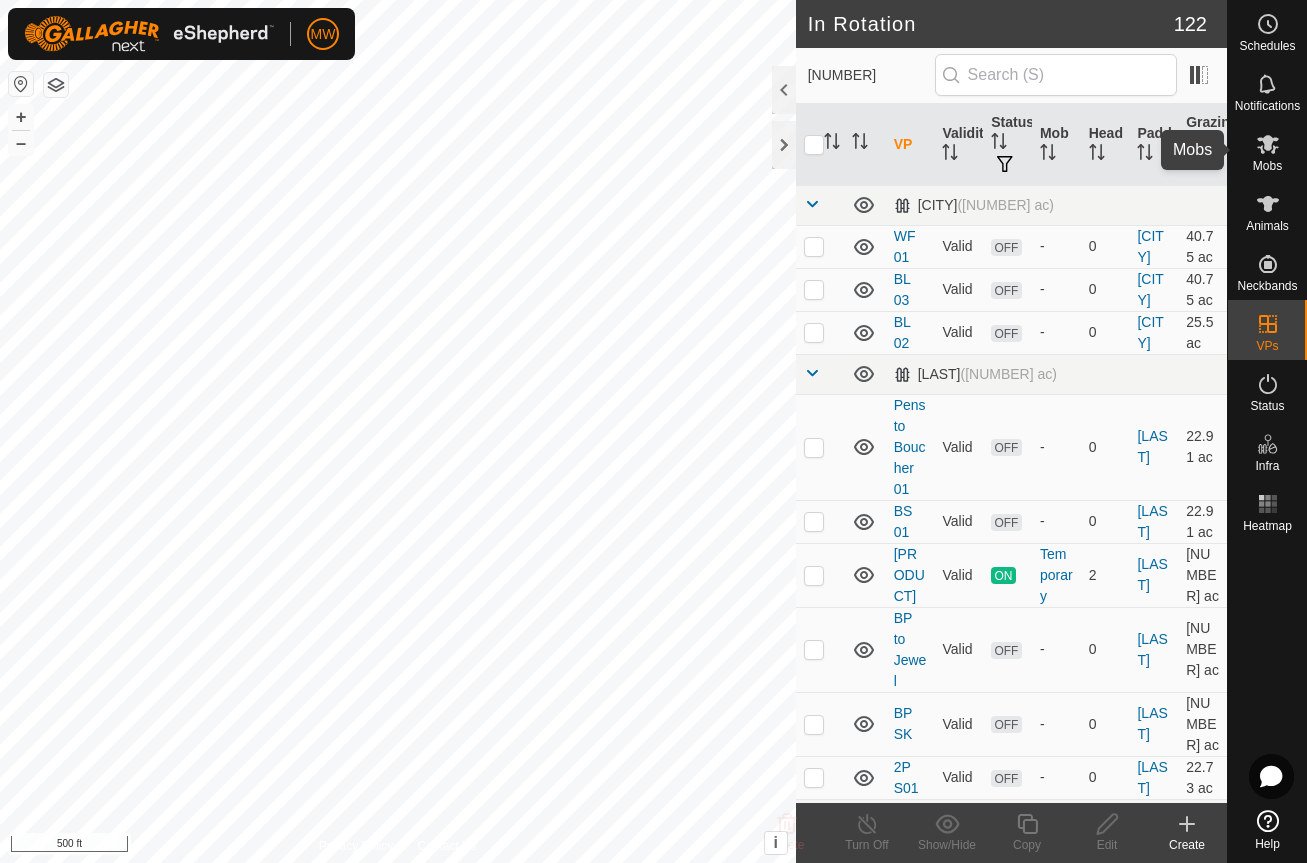 click 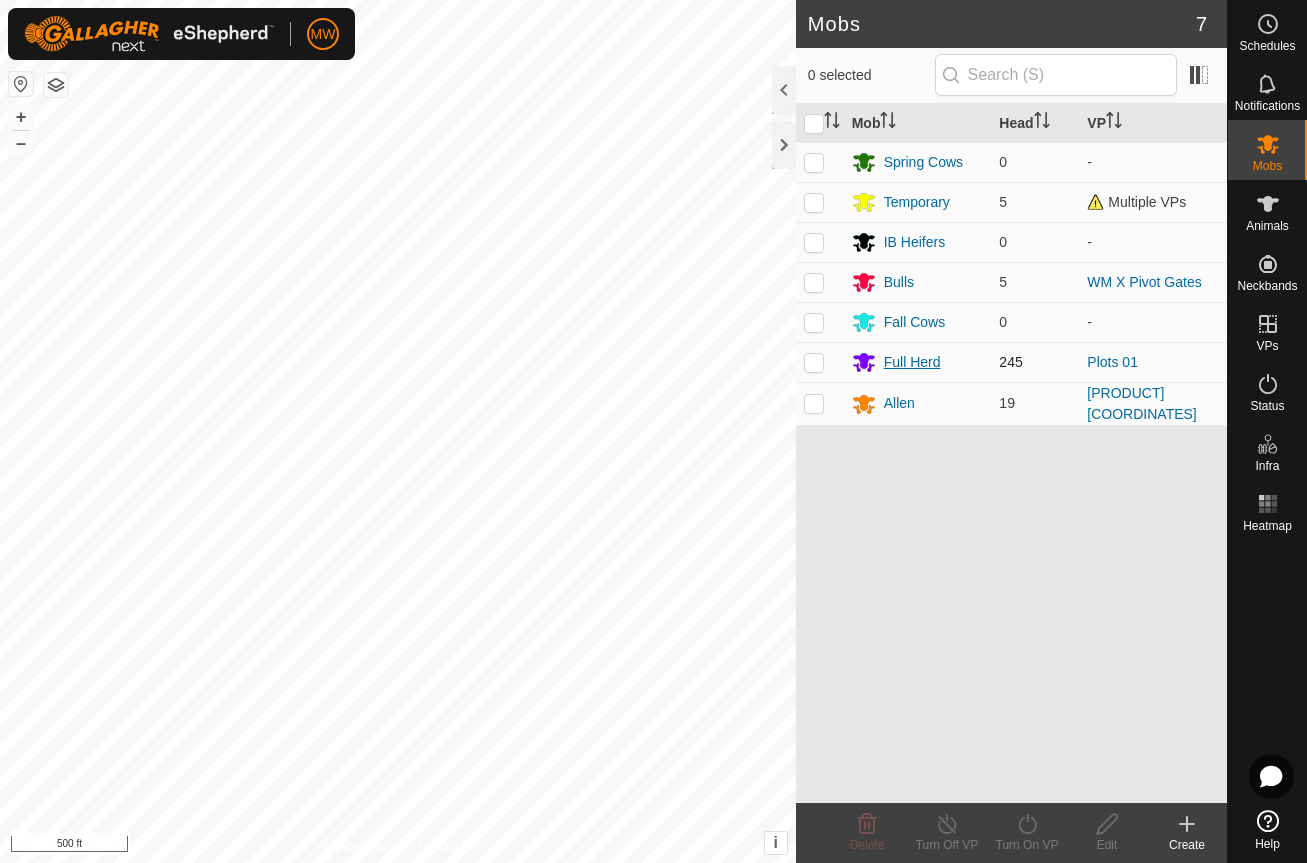 click on "Full Herd" at bounding box center (912, 362) 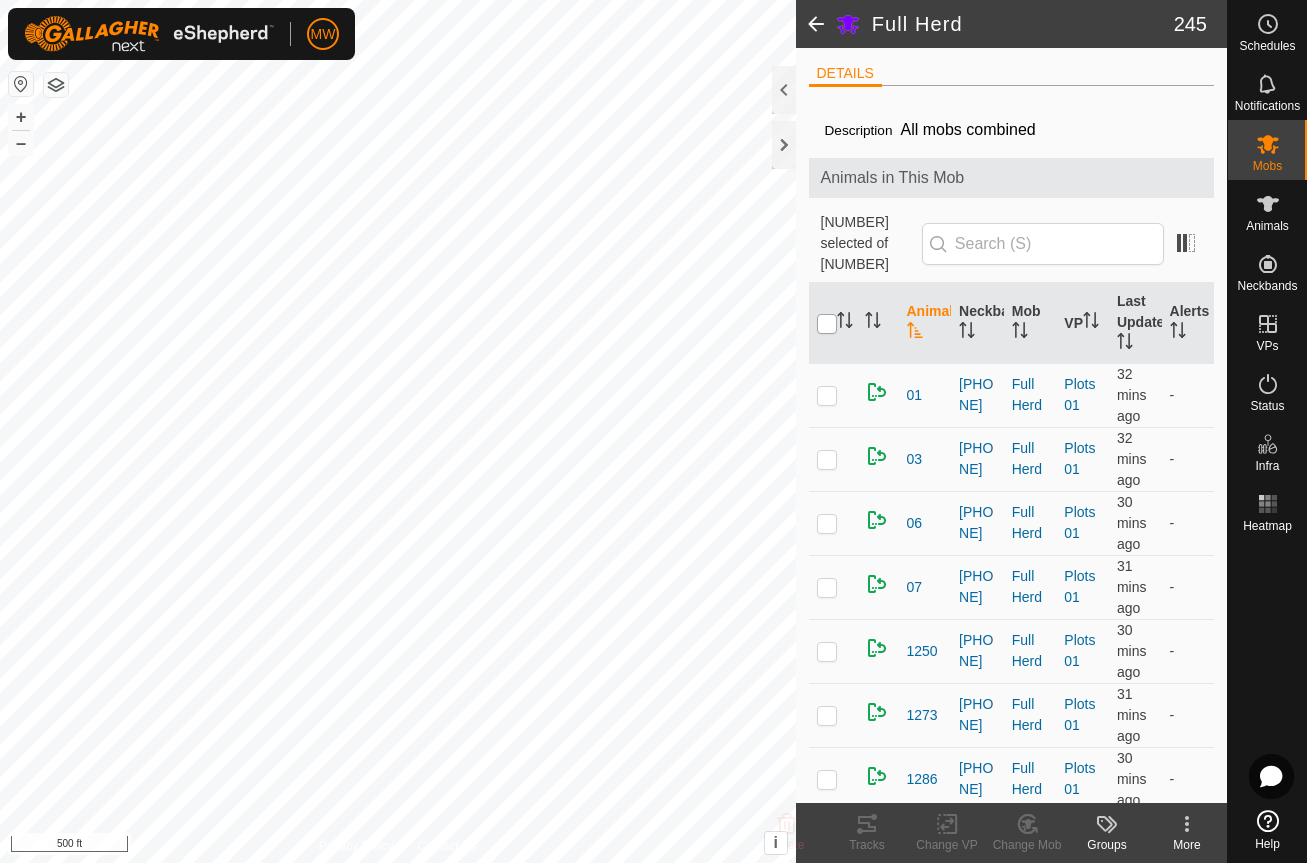 click at bounding box center [827, 324] 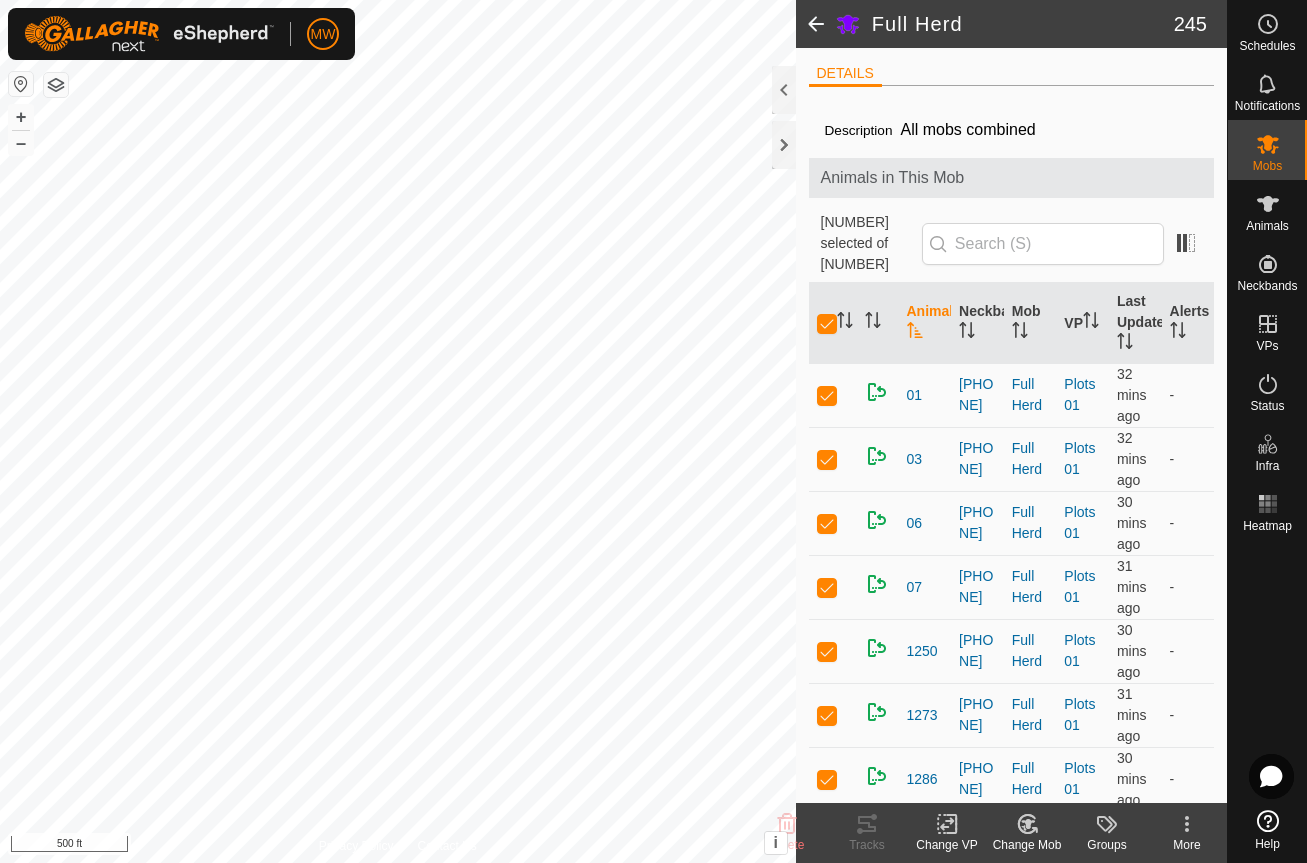 click 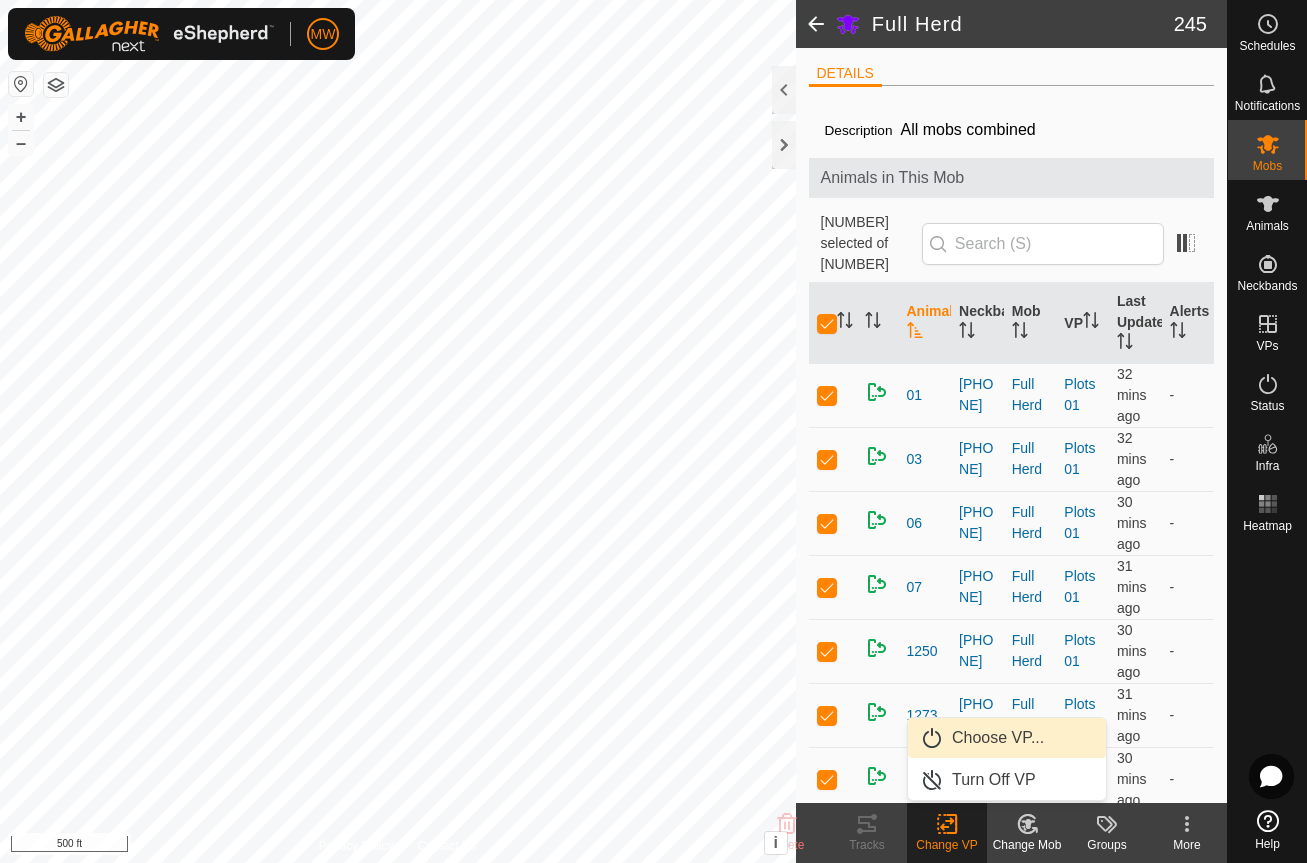 click on "Choose VP..." at bounding box center [1007, 738] 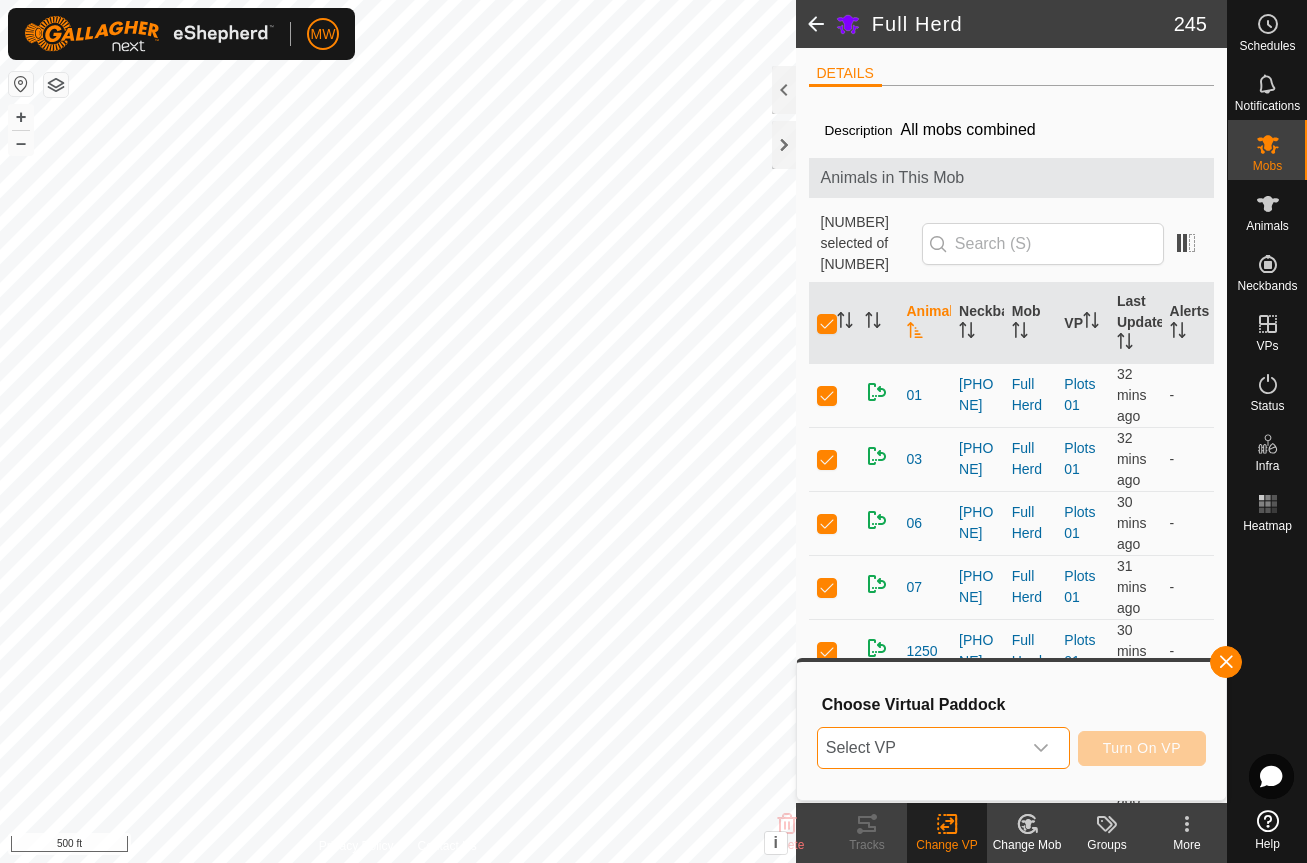 click on "Select VP" at bounding box center (919, 748) 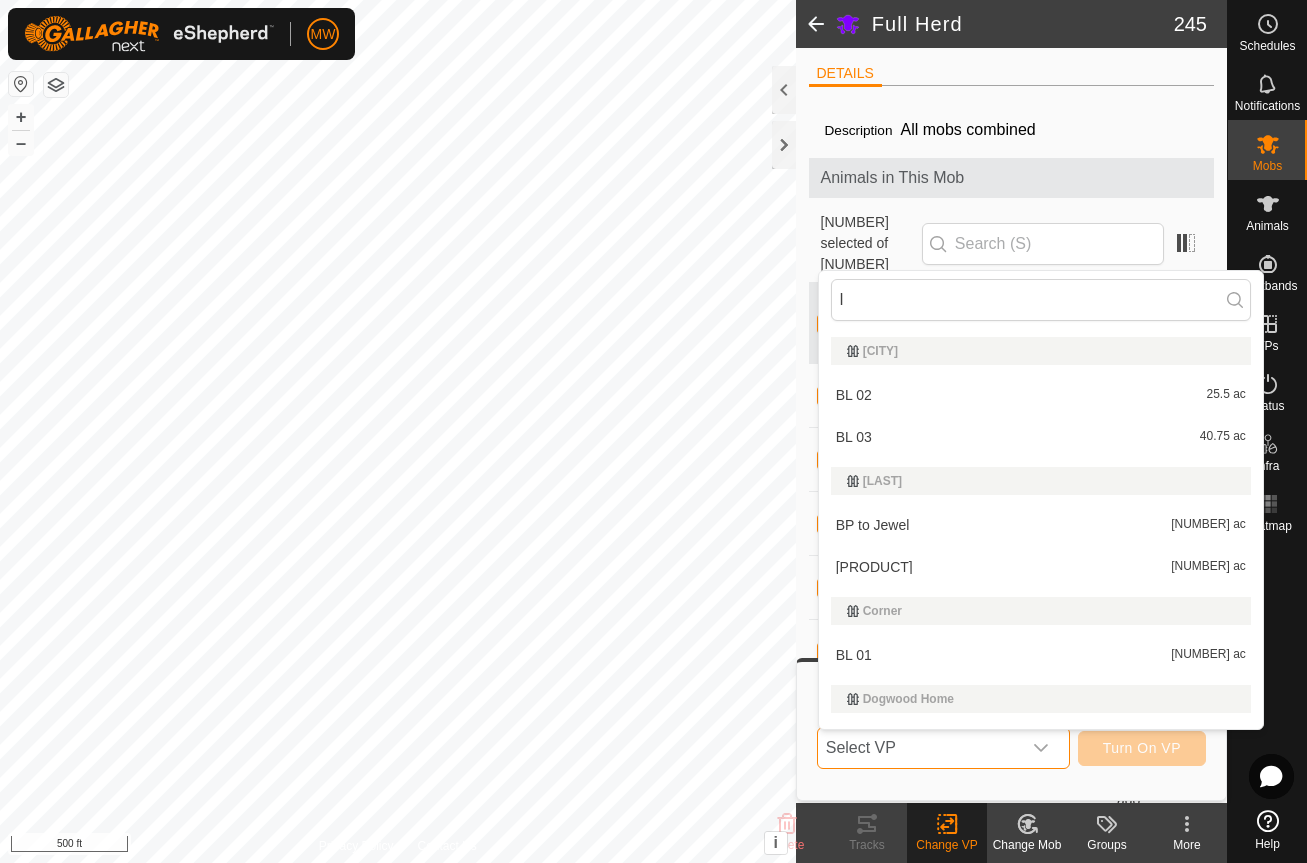 click on "Select VP" at bounding box center (919, 748) 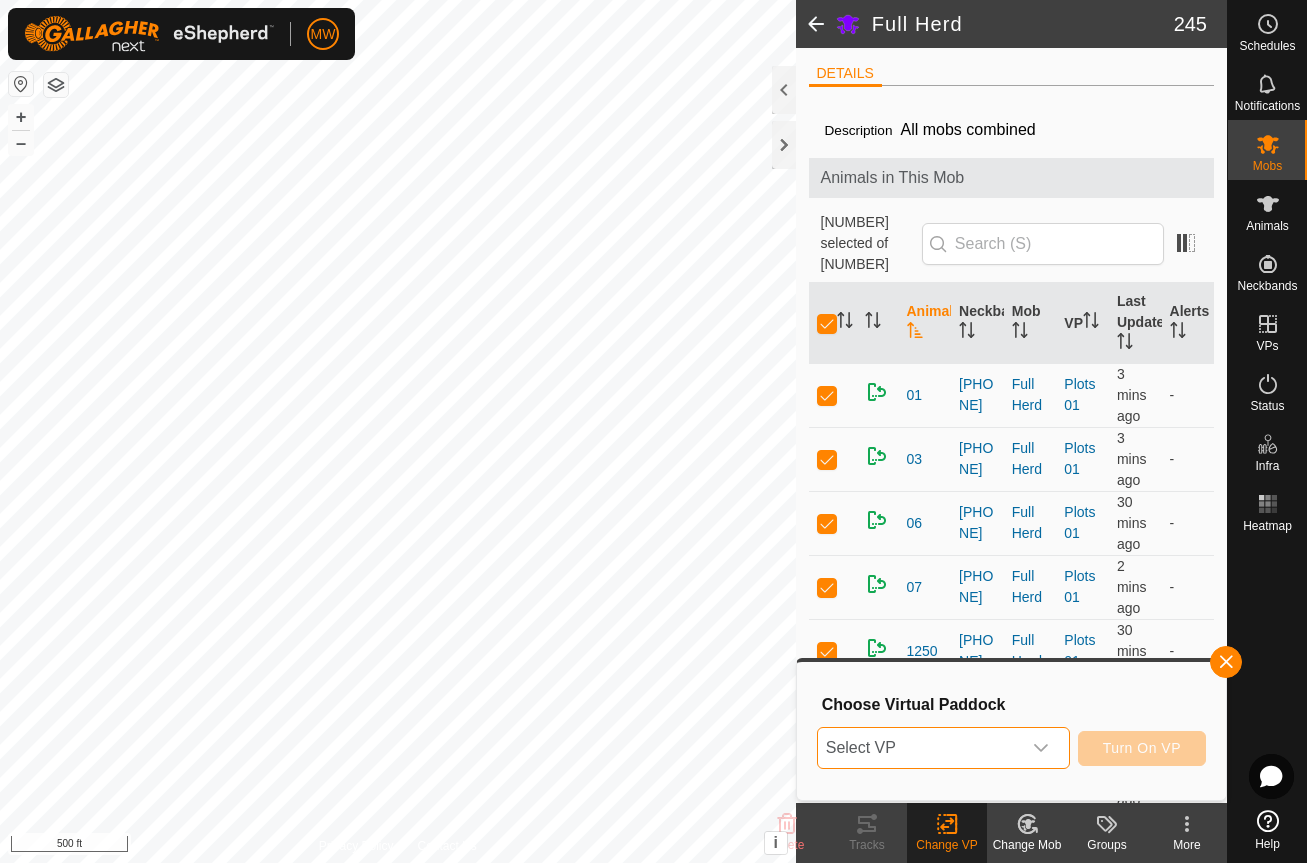 click on "Select VP" at bounding box center (919, 748) 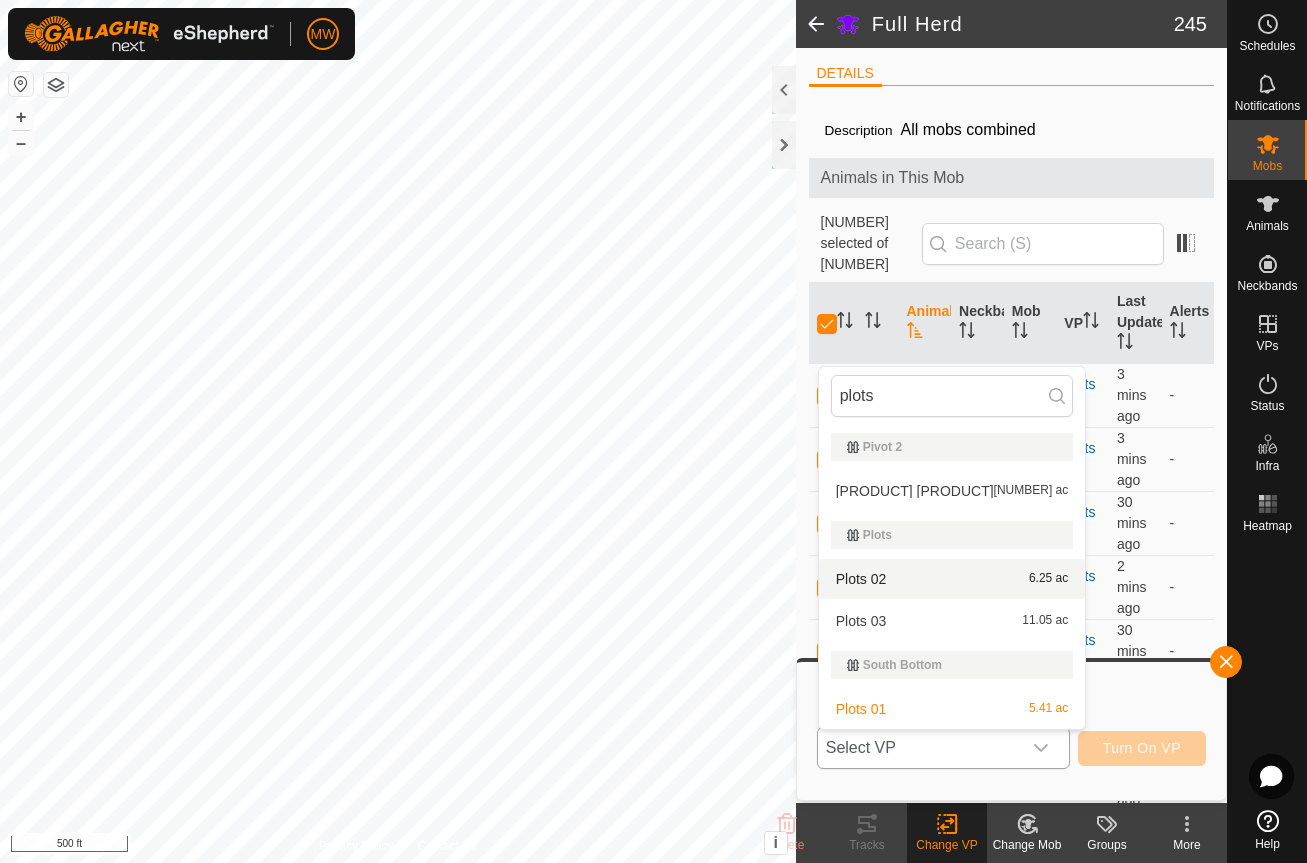 click on "Plots 02 [NUMBER] ac" at bounding box center (952, 579) 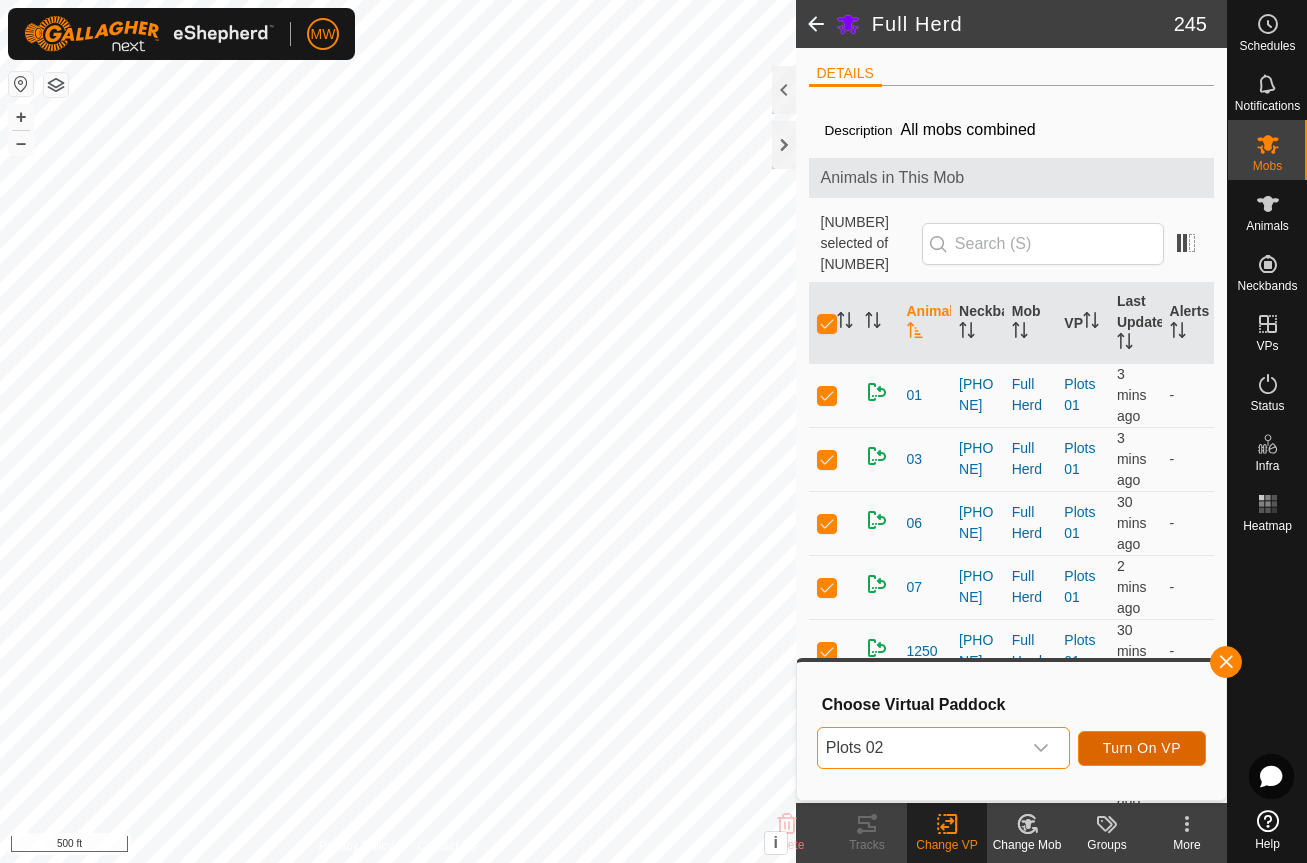 click on "Turn On VP" at bounding box center (1142, 748) 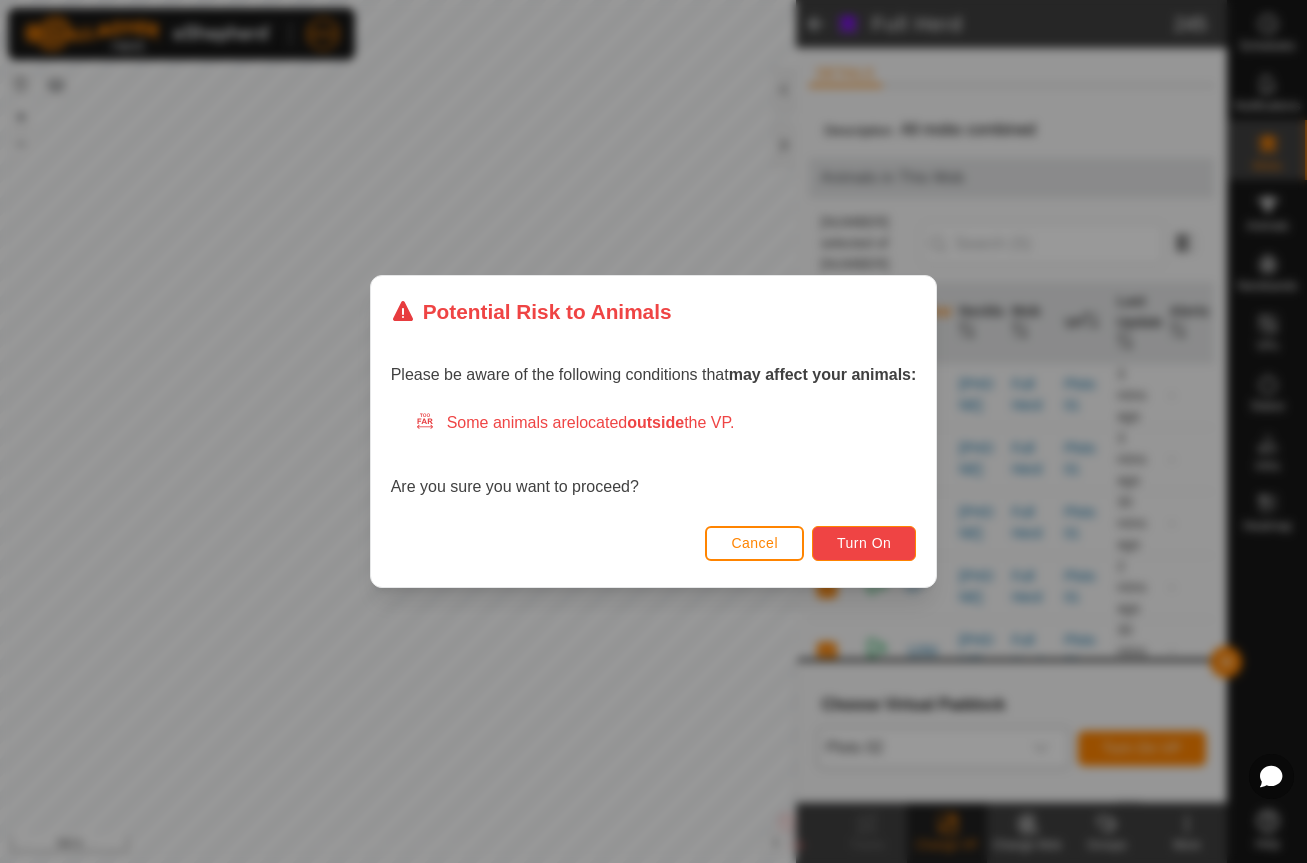click on "Turn On" at bounding box center [864, 543] 